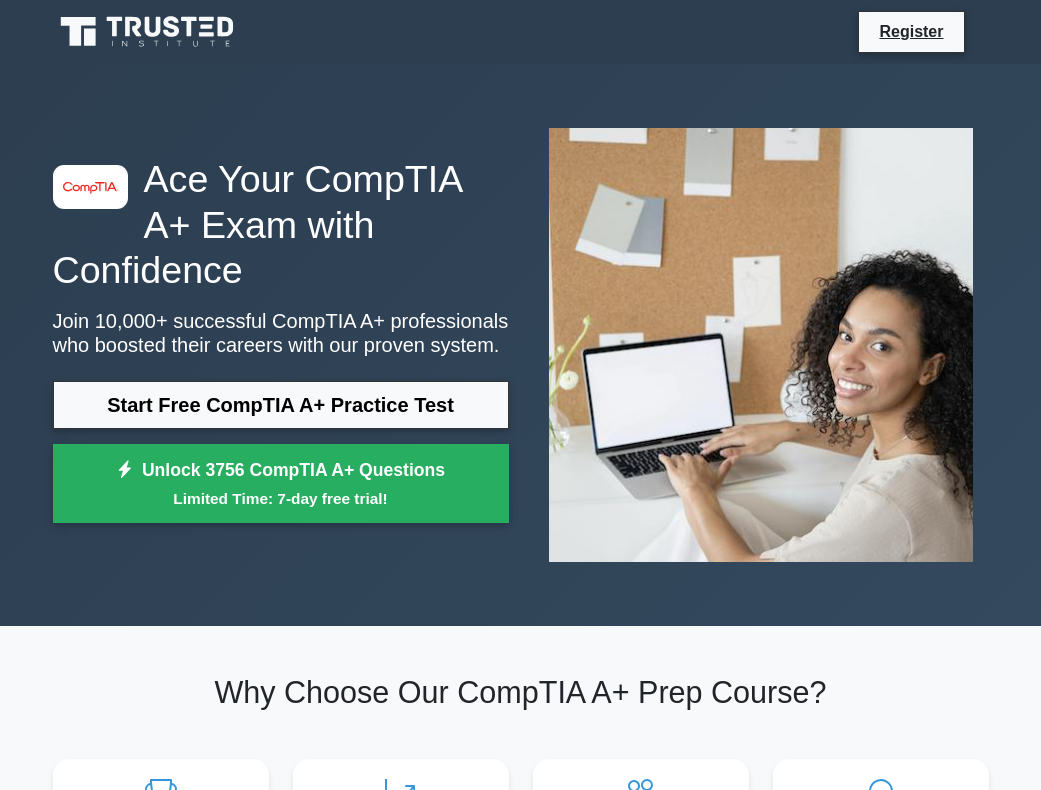 scroll, scrollTop: 0, scrollLeft: 0, axis: both 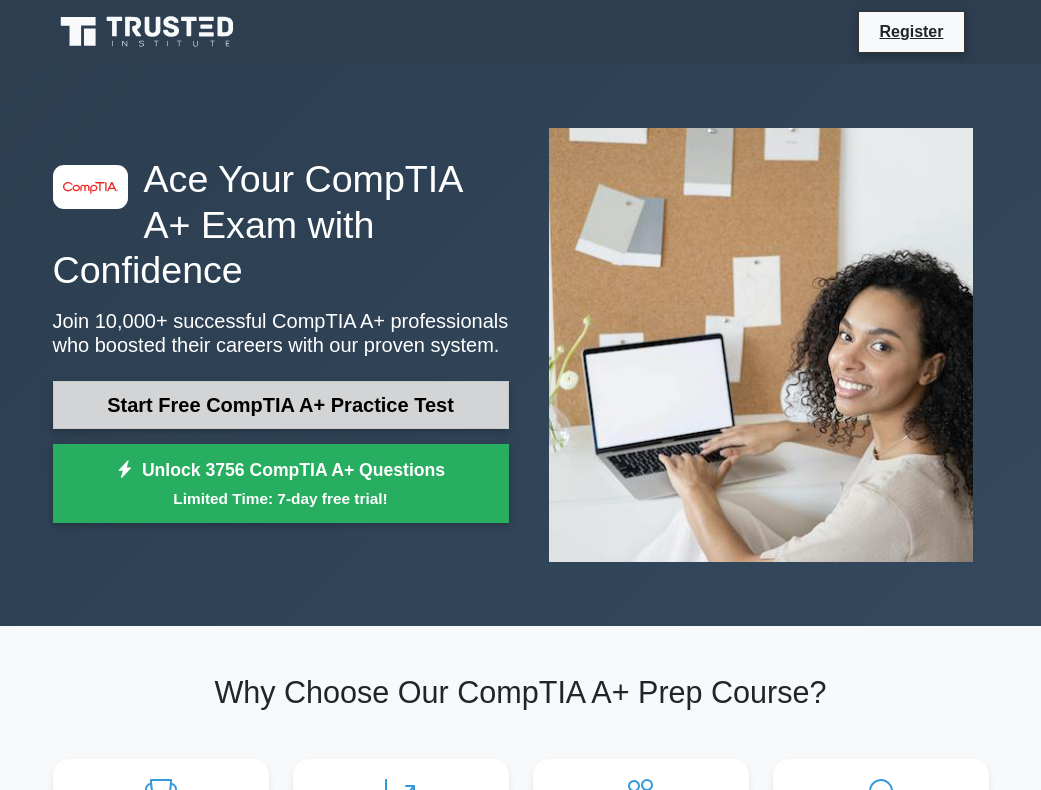 click on "Start Free CompTIA A+ Practice Test" at bounding box center [281, 405] 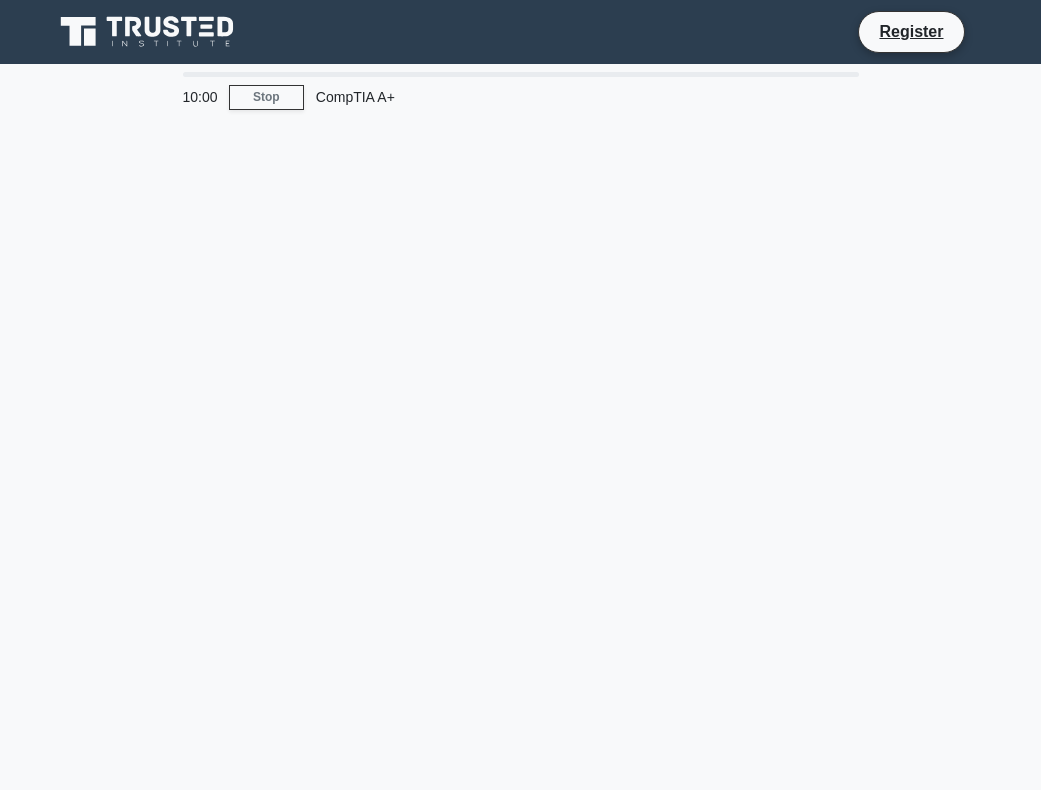 scroll, scrollTop: 0, scrollLeft: 0, axis: both 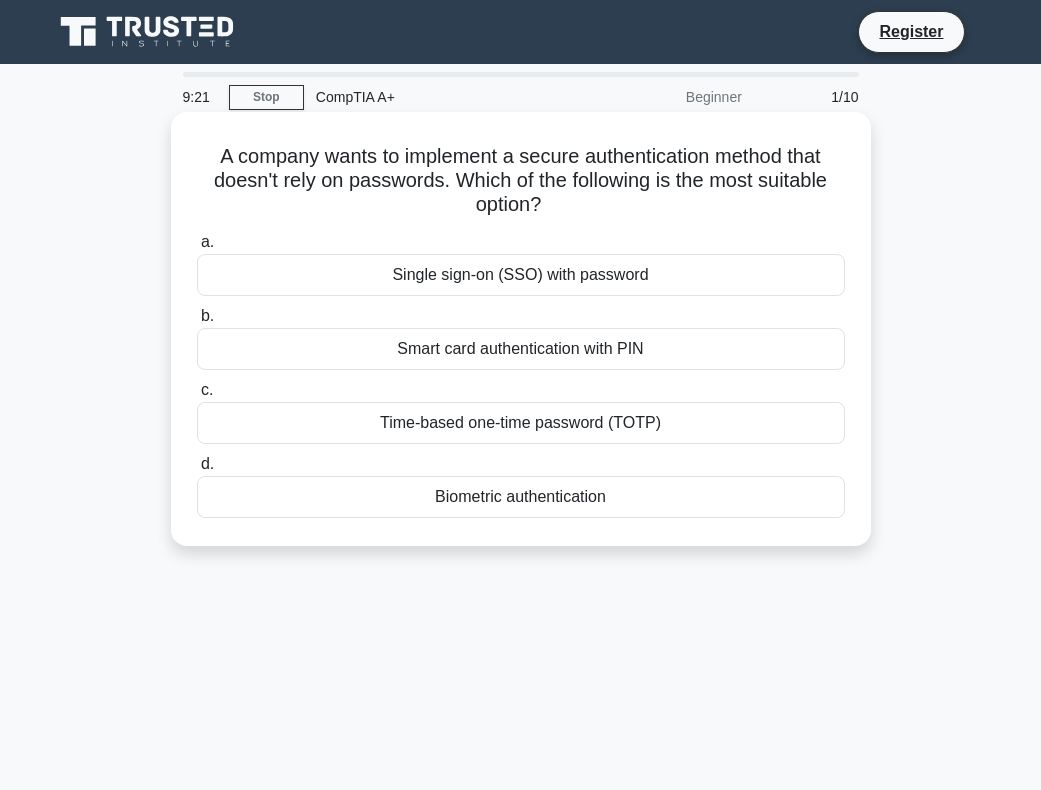 click on "Smart card authentication with PIN" at bounding box center (521, 349) 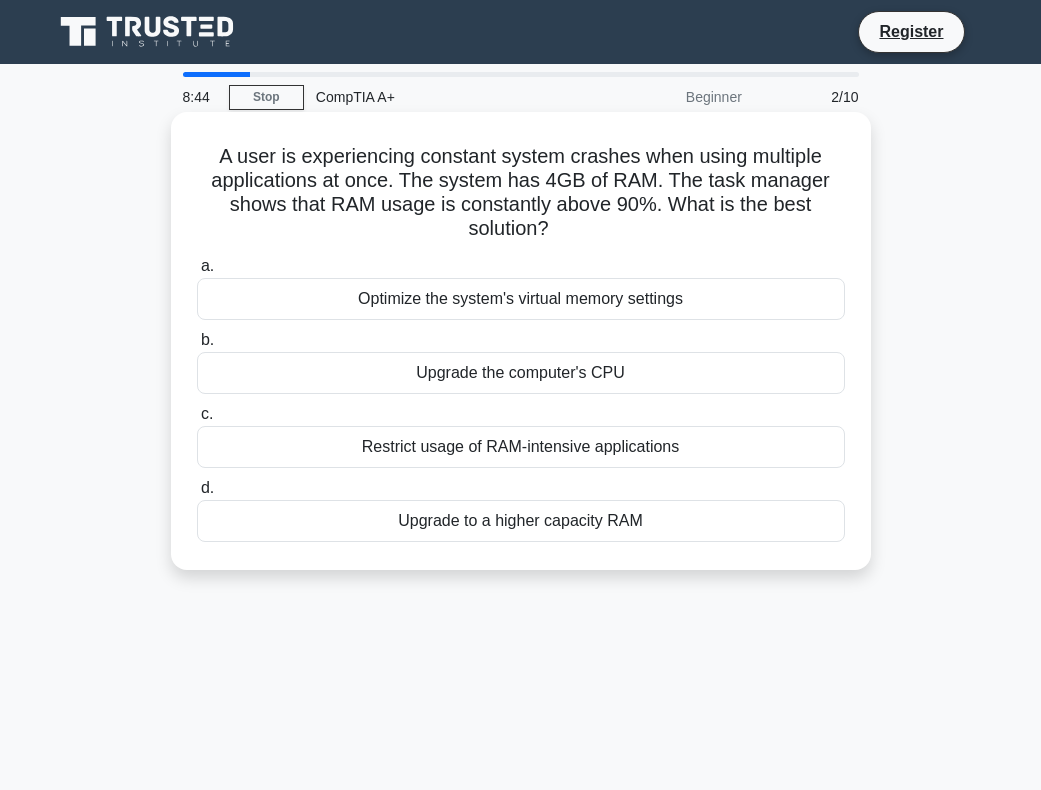 click on "Upgrade to a higher capacity RAM" at bounding box center (521, 521) 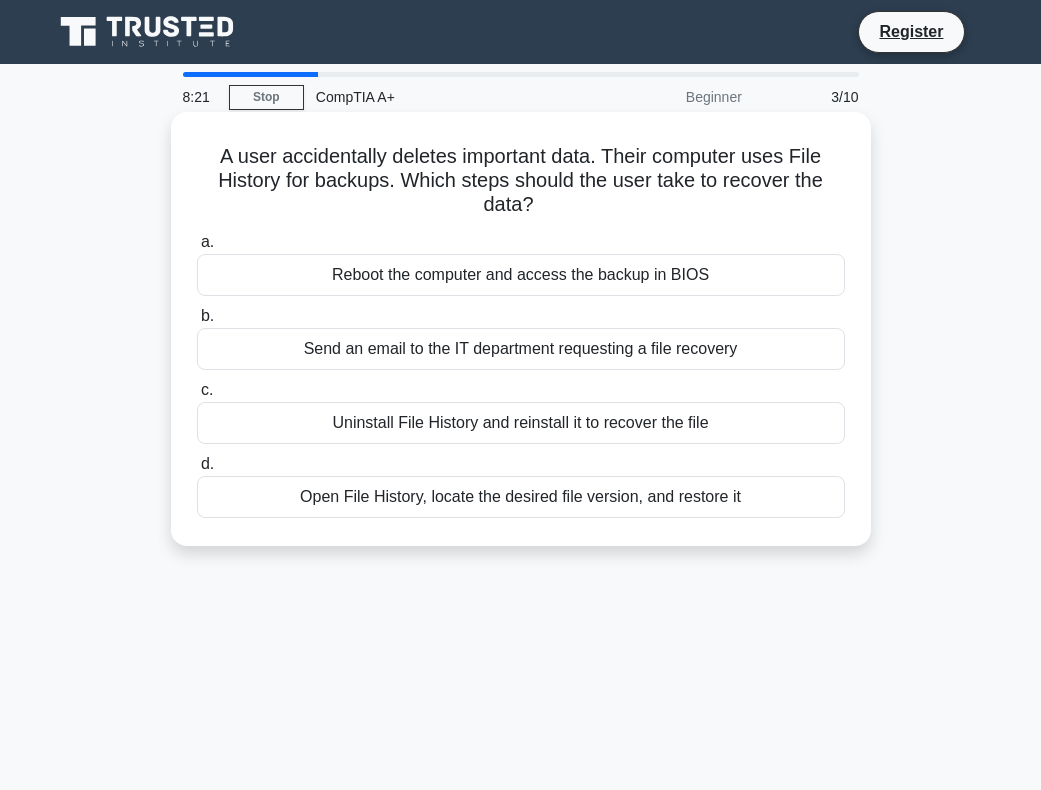 click on "Open File History, locate the desired file version, and restore it" at bounding box center [521, 497] 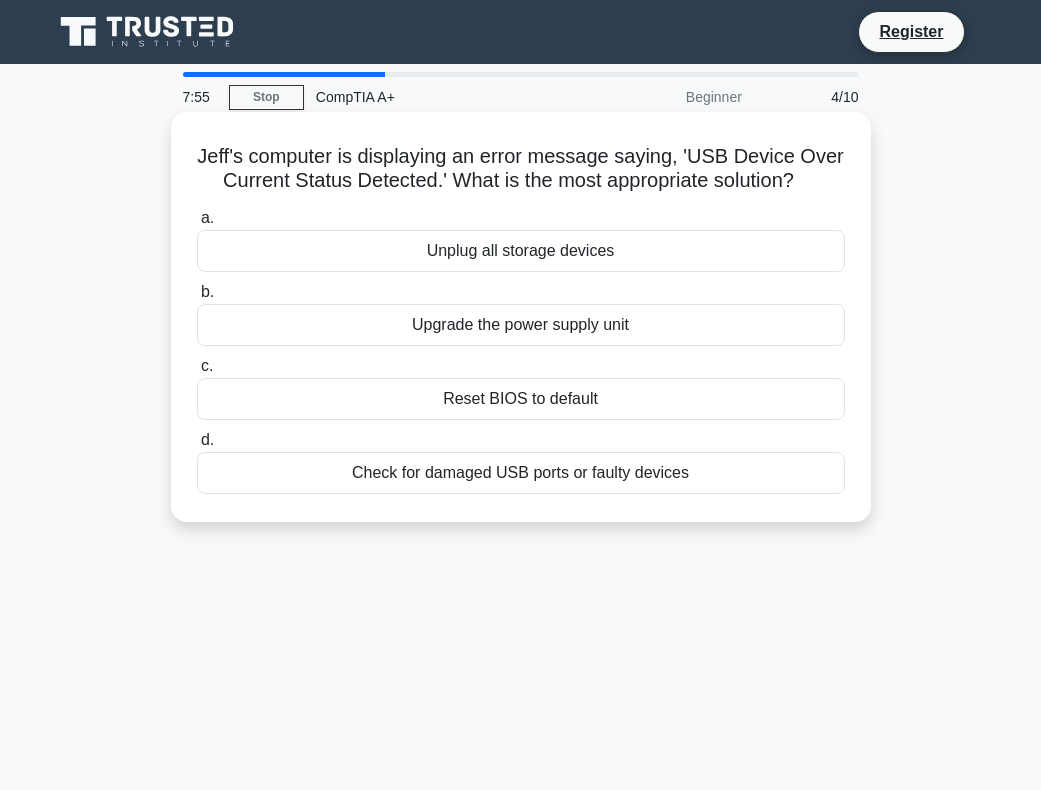 click on "Check for damaged USB ports or faulty devices" at bounding box center (521, 473) 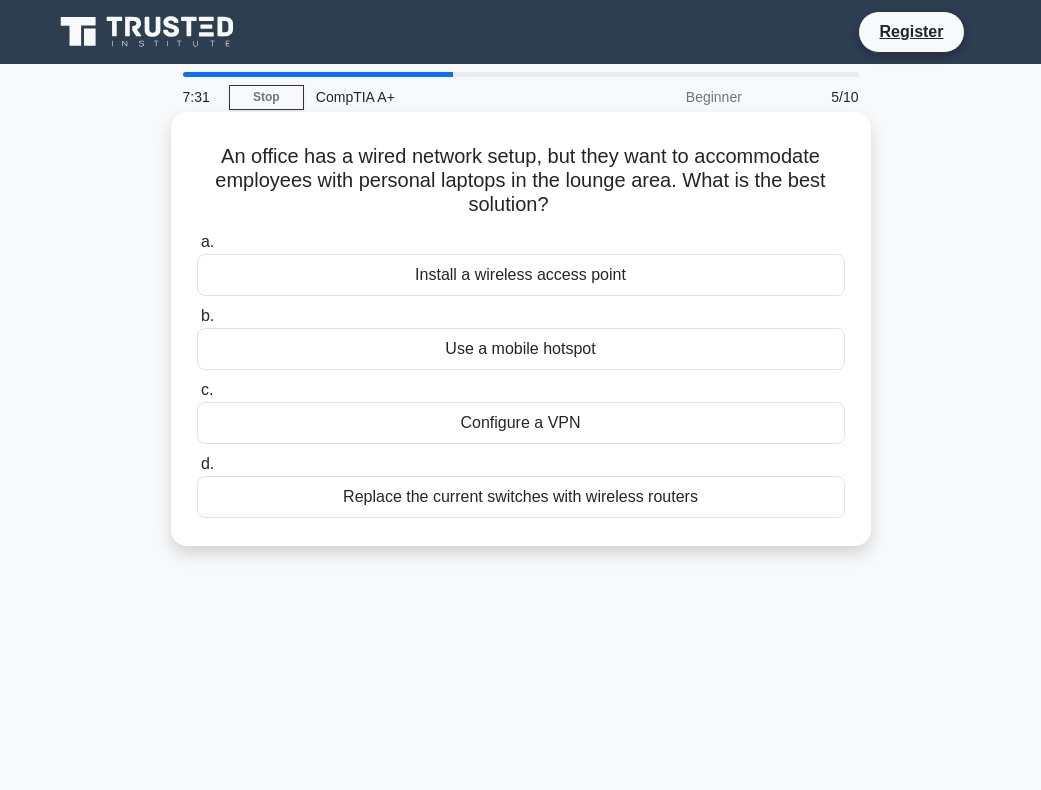 click on "Configure a VPN" at bounding box center [521, 423] 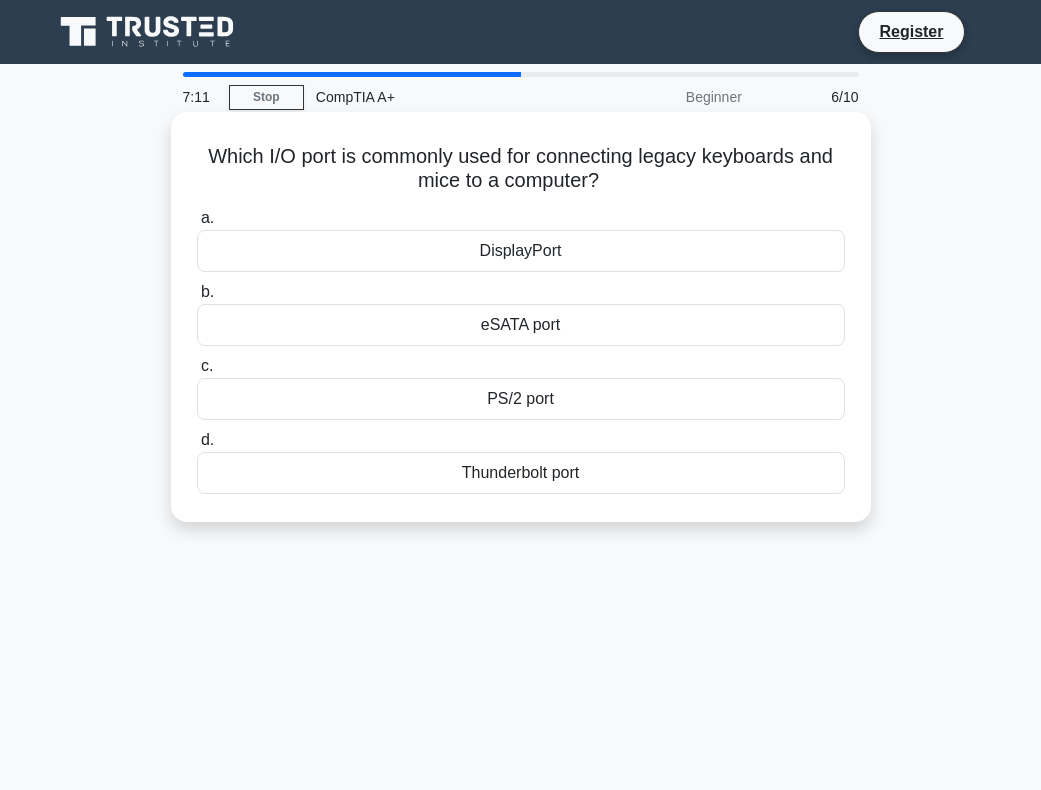 click on "PS/2 port" at bounding box center [521, 399] 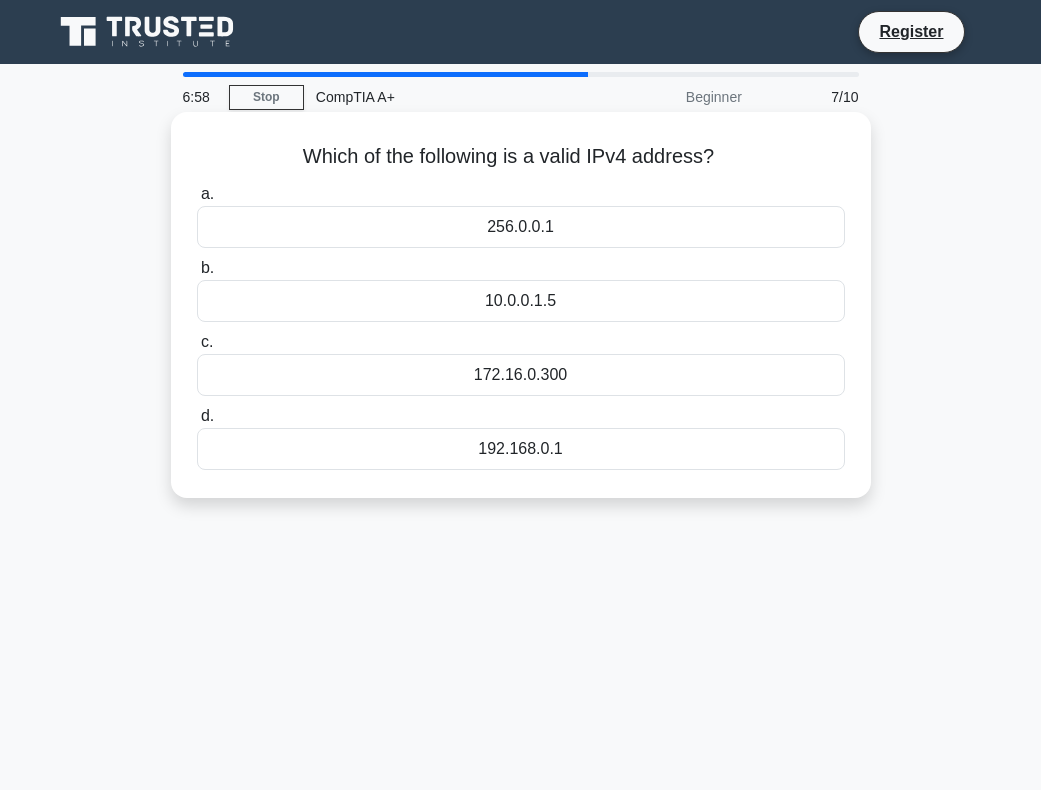 click on "192.168.0.1" at bounding box center (521, 449) 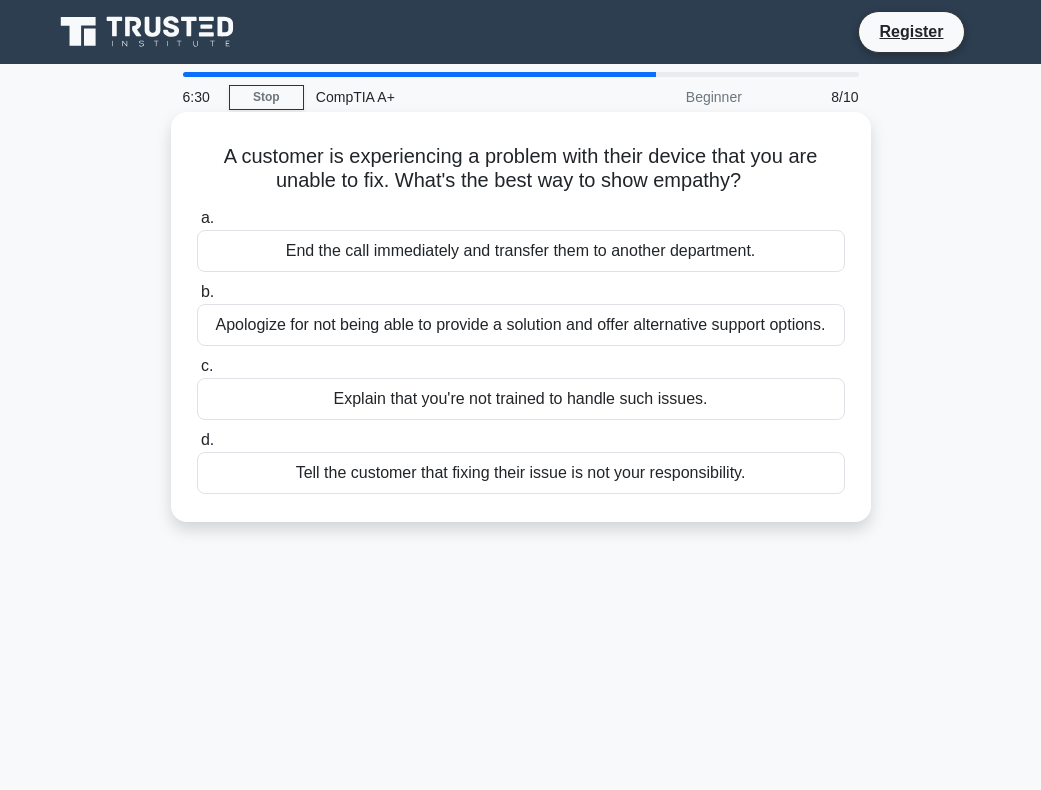 click on "Apologize for not being able to provide a solution and offer alternative support options." at bounding box center (521, 325) 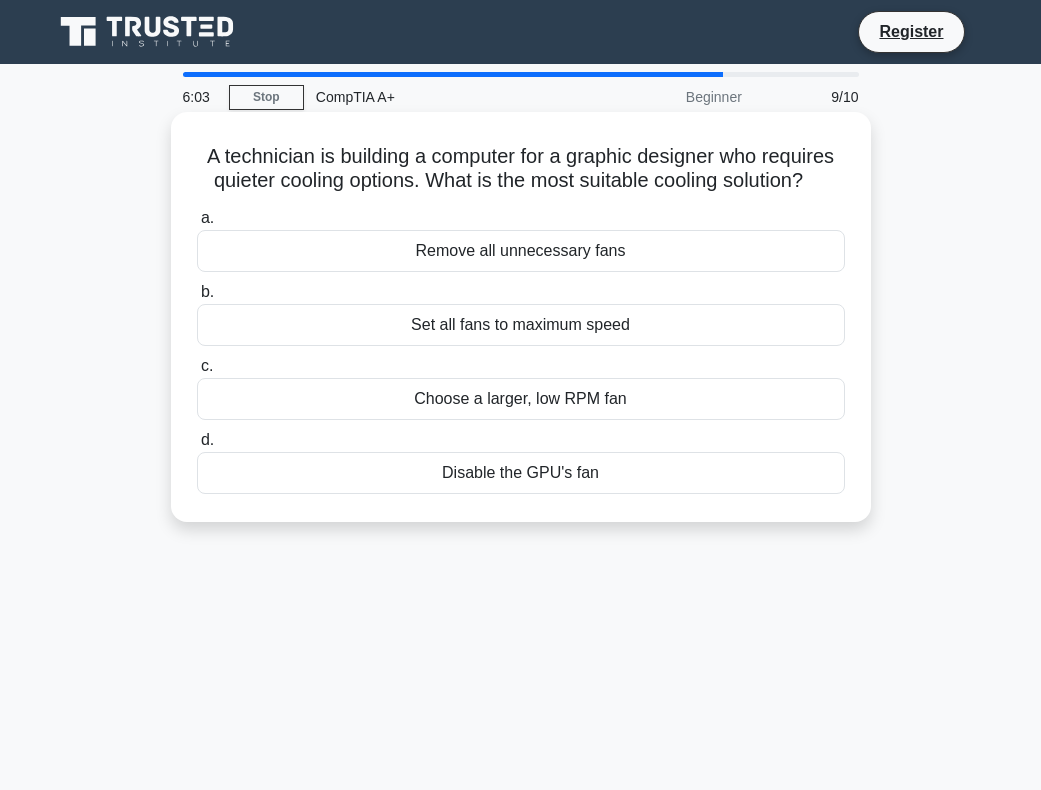 click on "Choose a larger, low RPM fan" at bounding box center (521, 399) 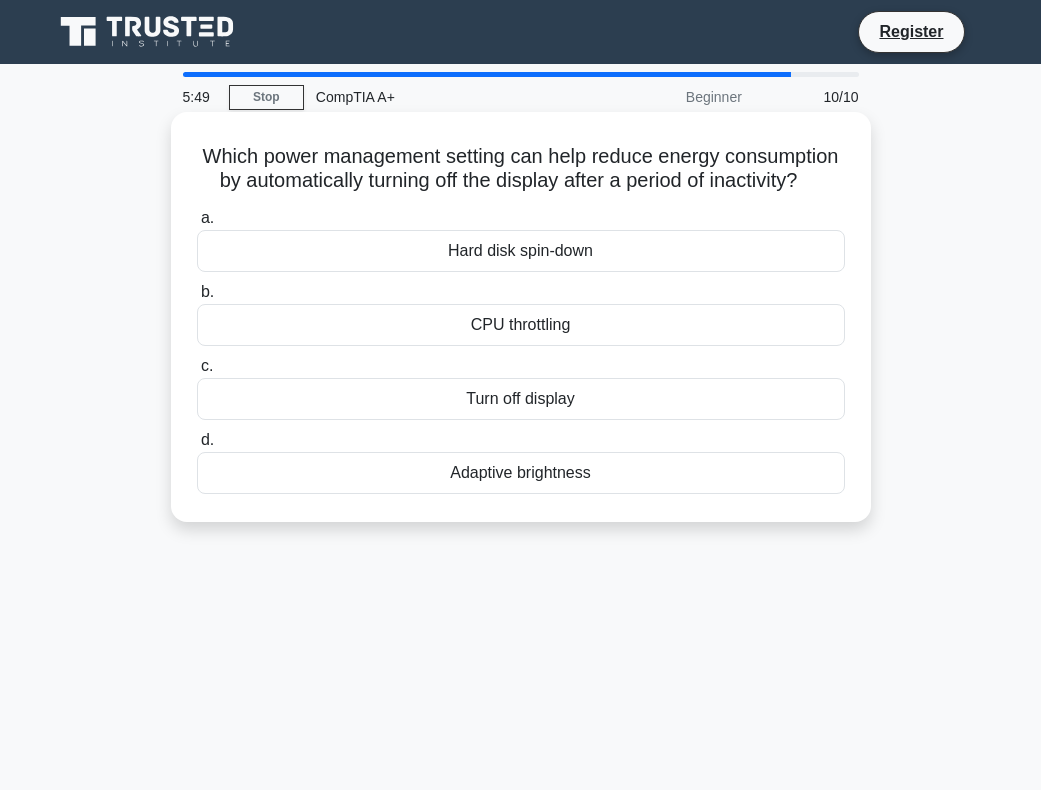 click on "Turn off display" at bounding box center [521, 399] 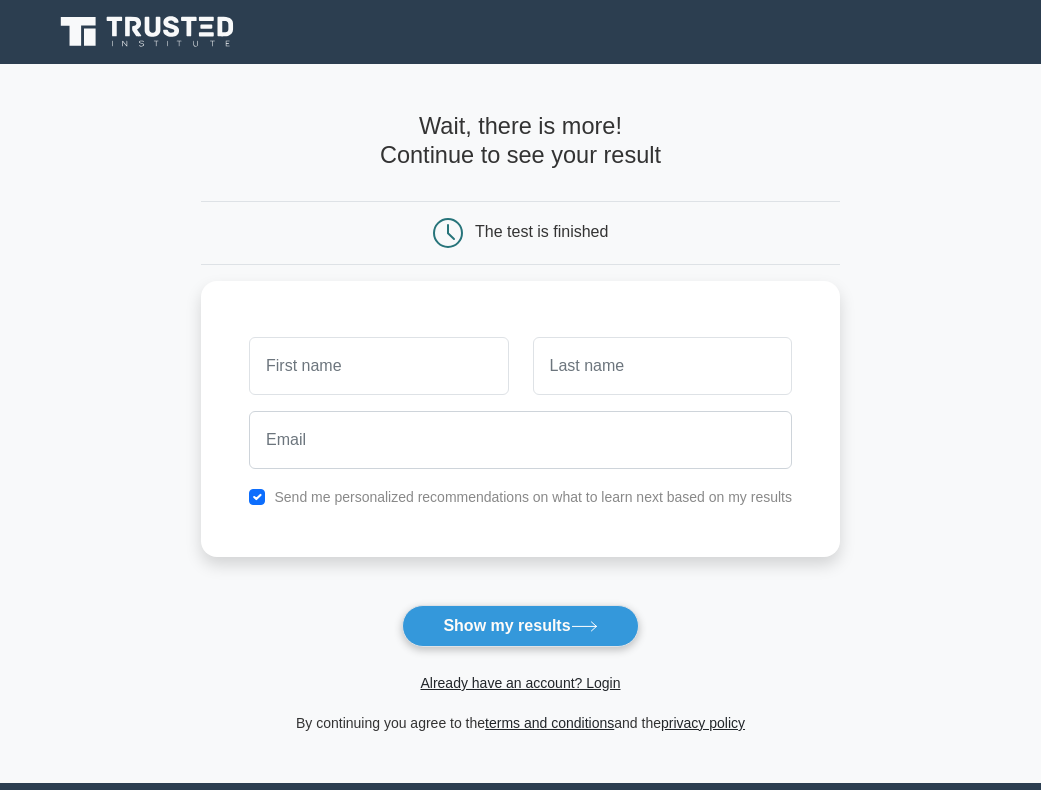 scroll, scrollTop: 0, scrollLeft: 0, axis: both 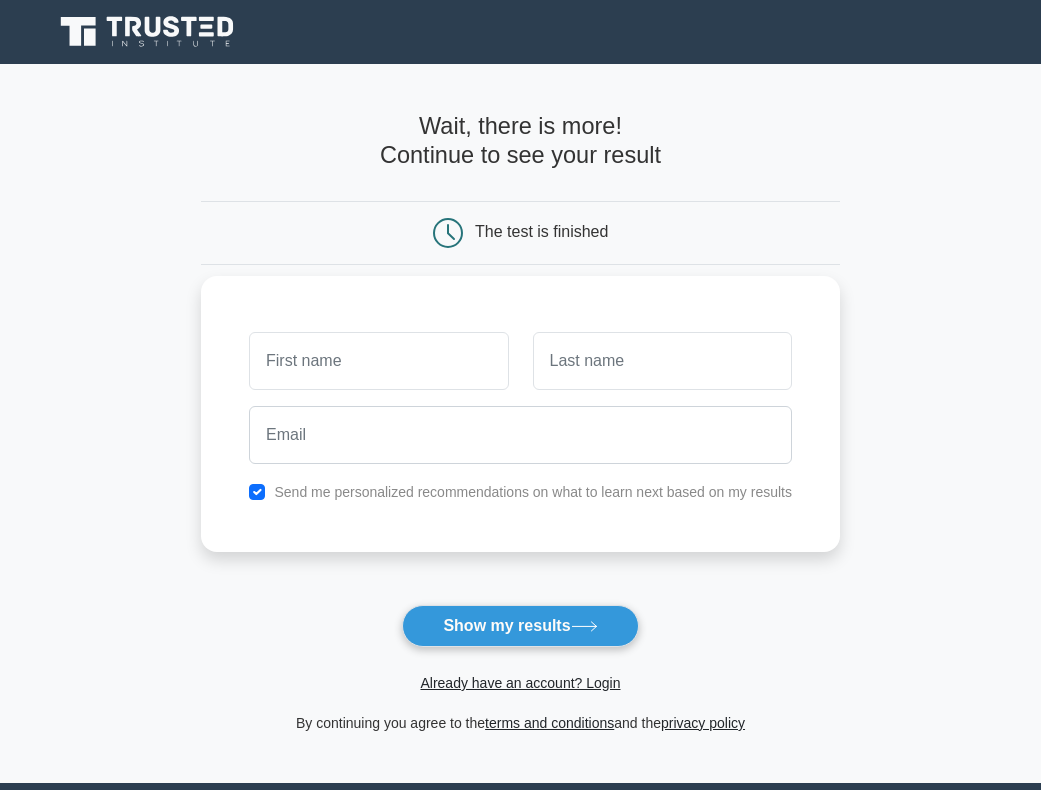 click at bounding box center [378, 361] 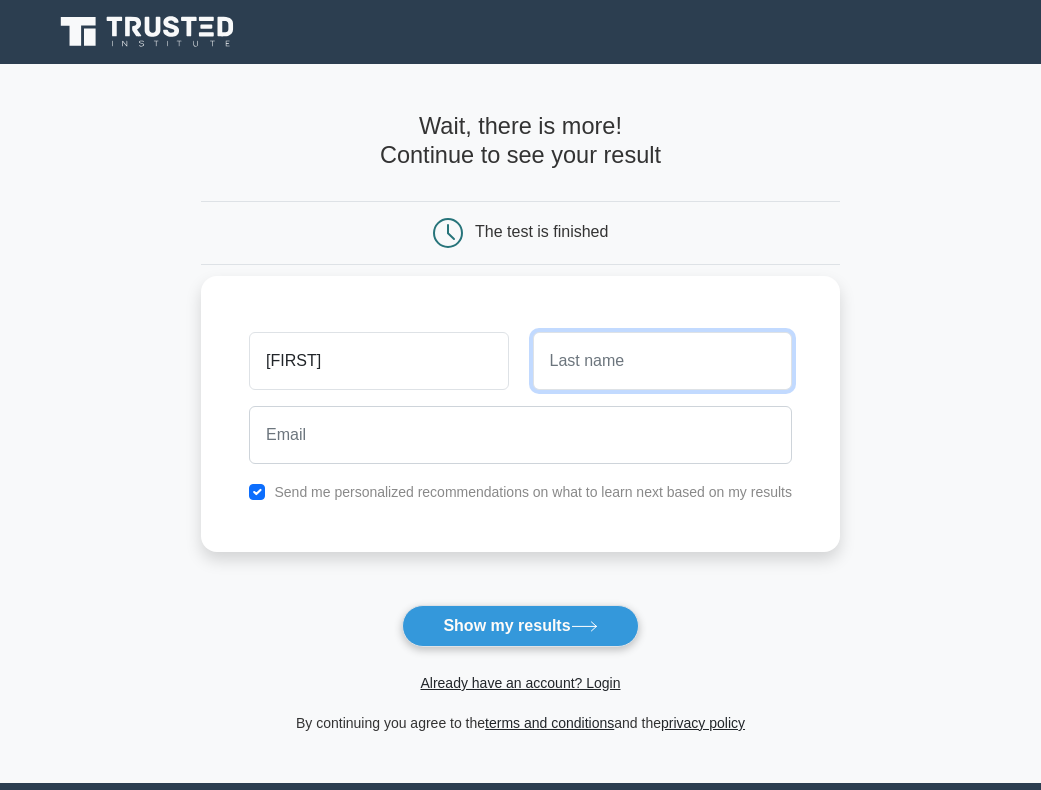click at bounding box center [662, 361] 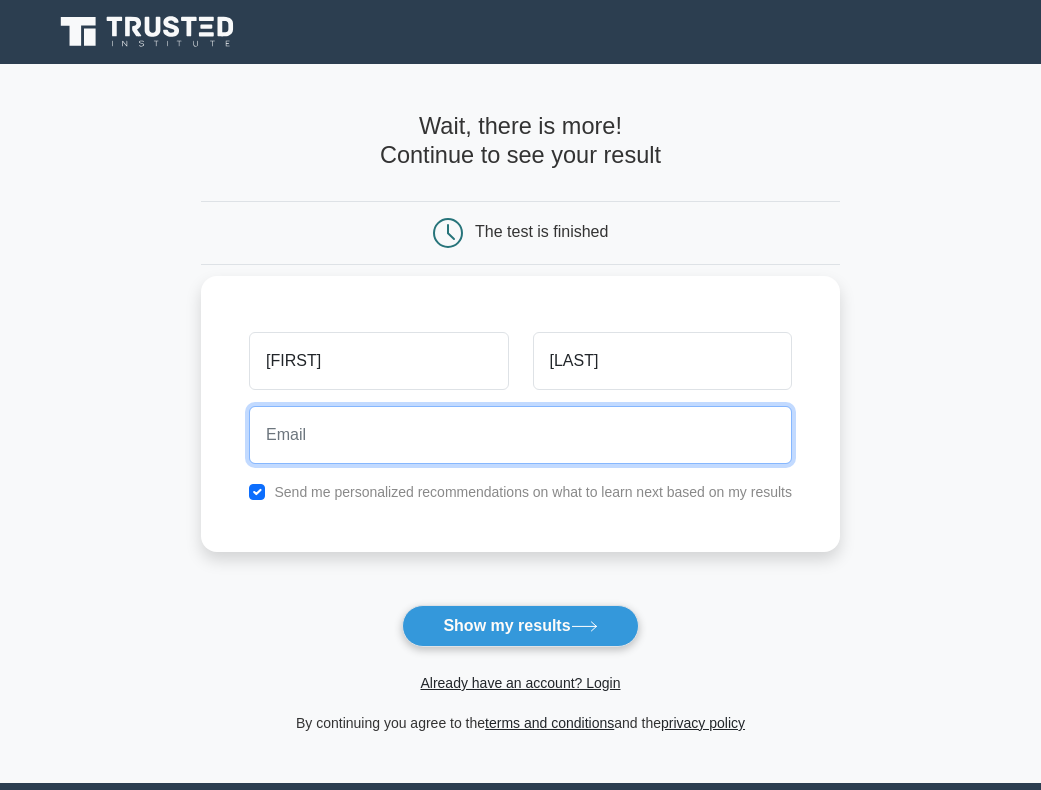 drag, startPoint x: 292, startPoint y: 442, endPoint x: 302, endPoint y: 438, distance: 10.770329 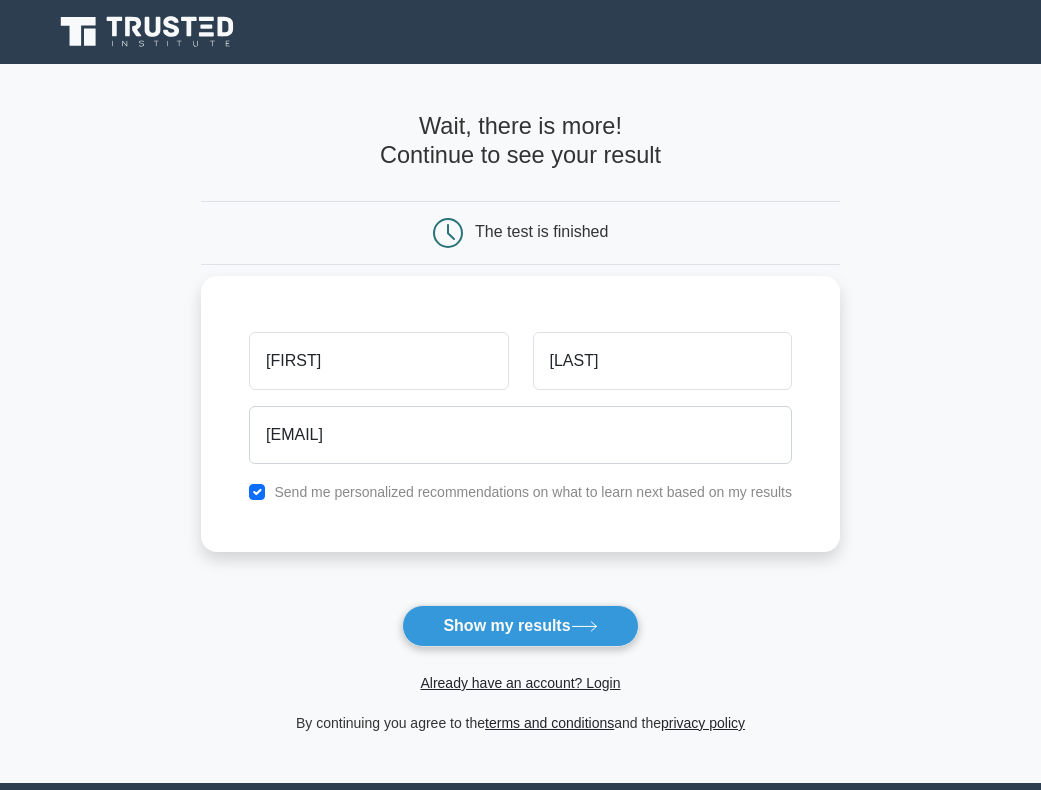 click on "Send me personalized recommendations on what to learn next based on my results" at bounding box center [520, 492] 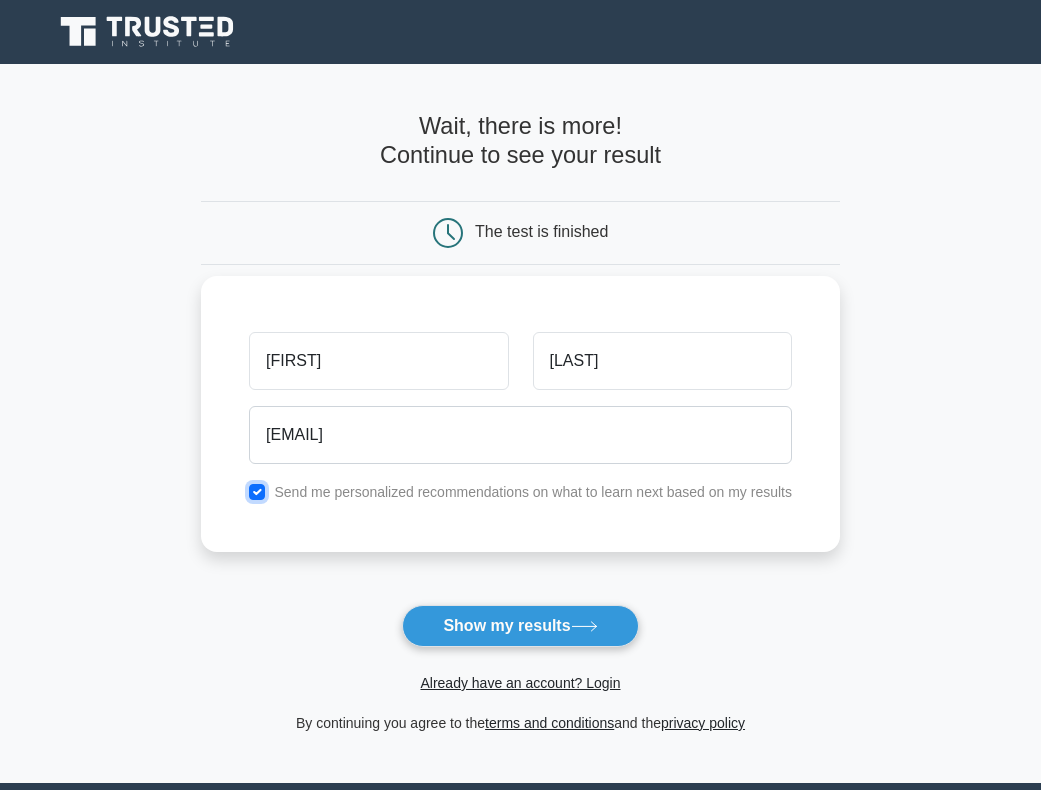click at bounding box center (257, 492) 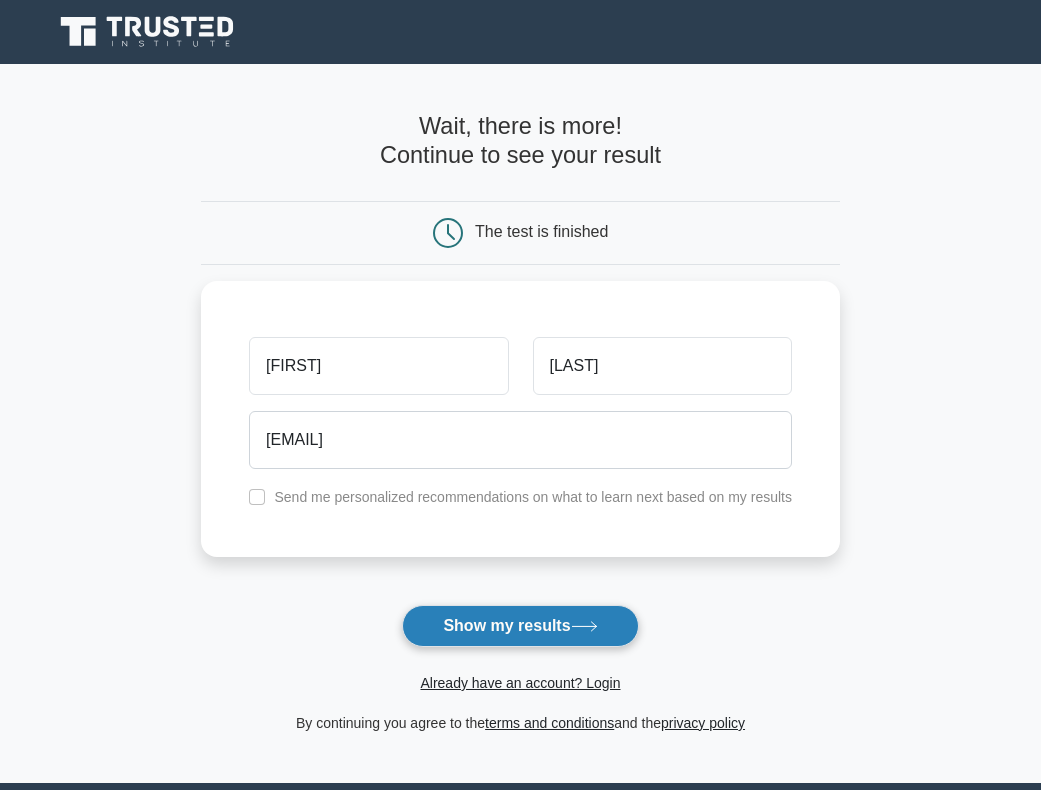 click on "Show my results" at bounding box center [520, 626] 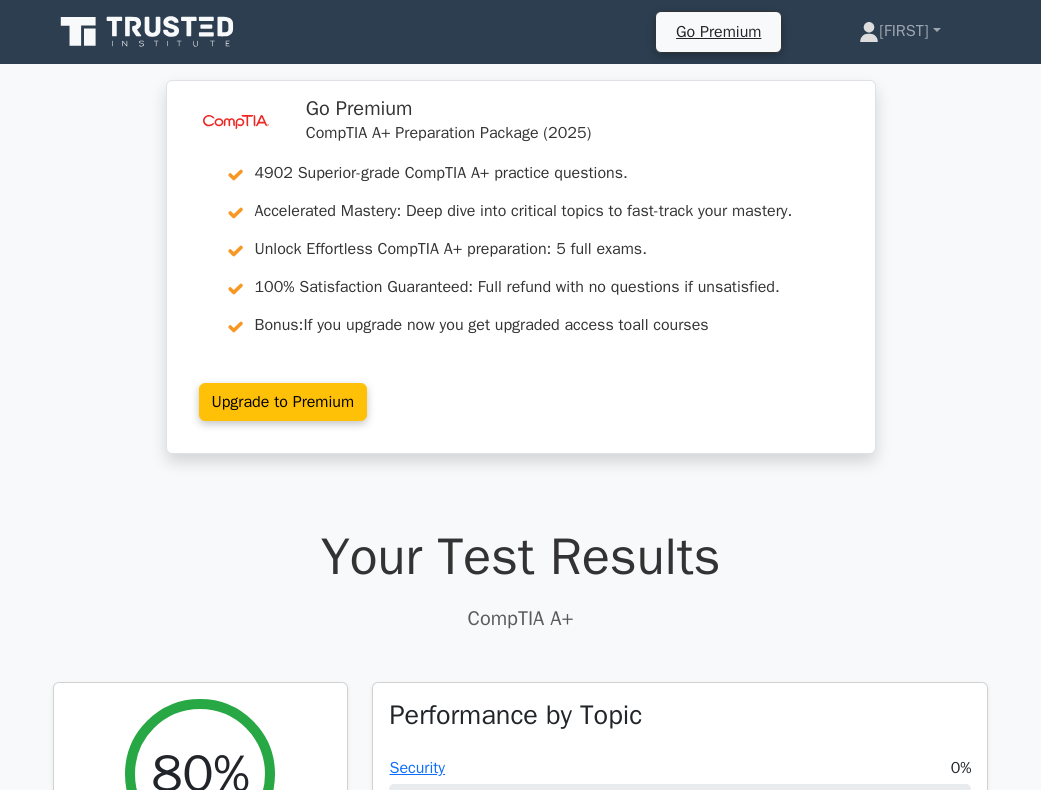 scroll, scrollTop: 0, scrollLeft: 0, axis: both 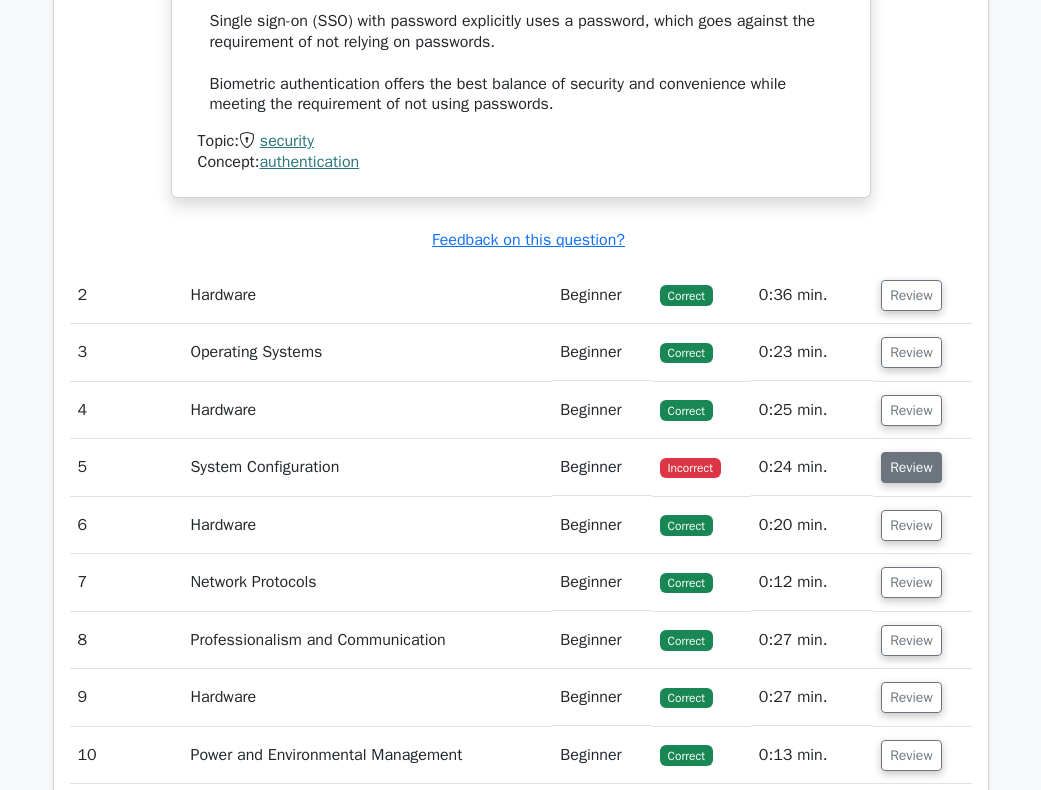 click on "Review" at bounding box center (911, 467) 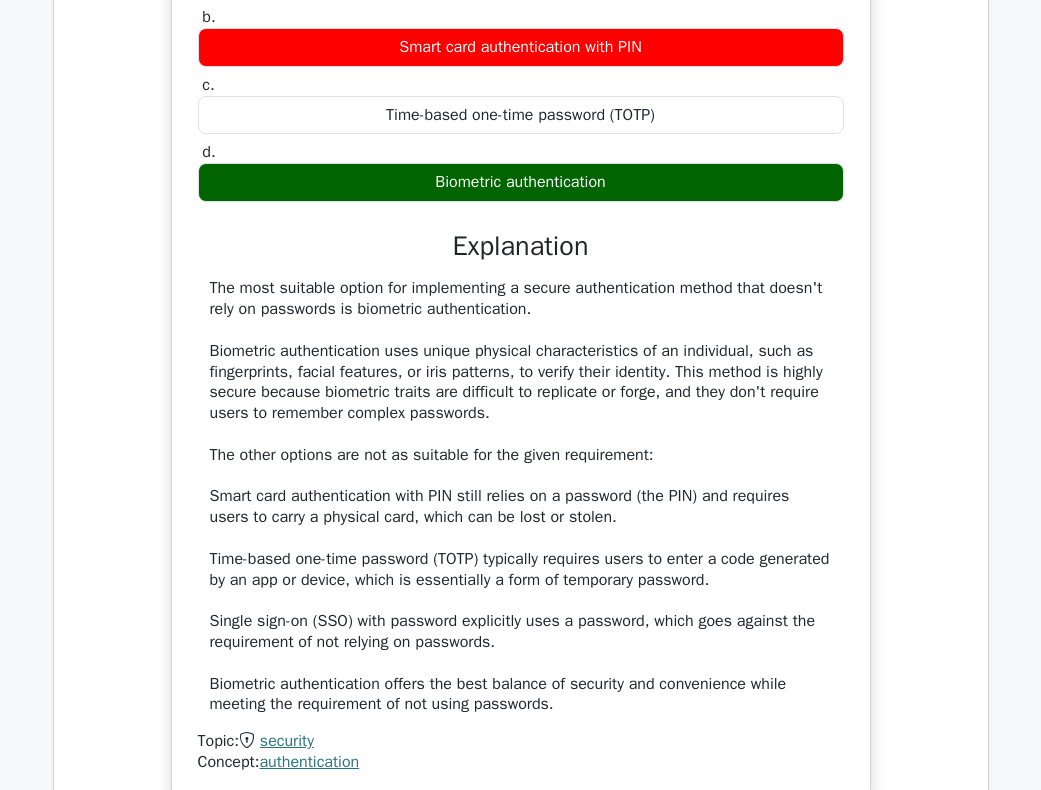scroll, scrollTop: 1400, scrollLeft: 0, axis: vertical 